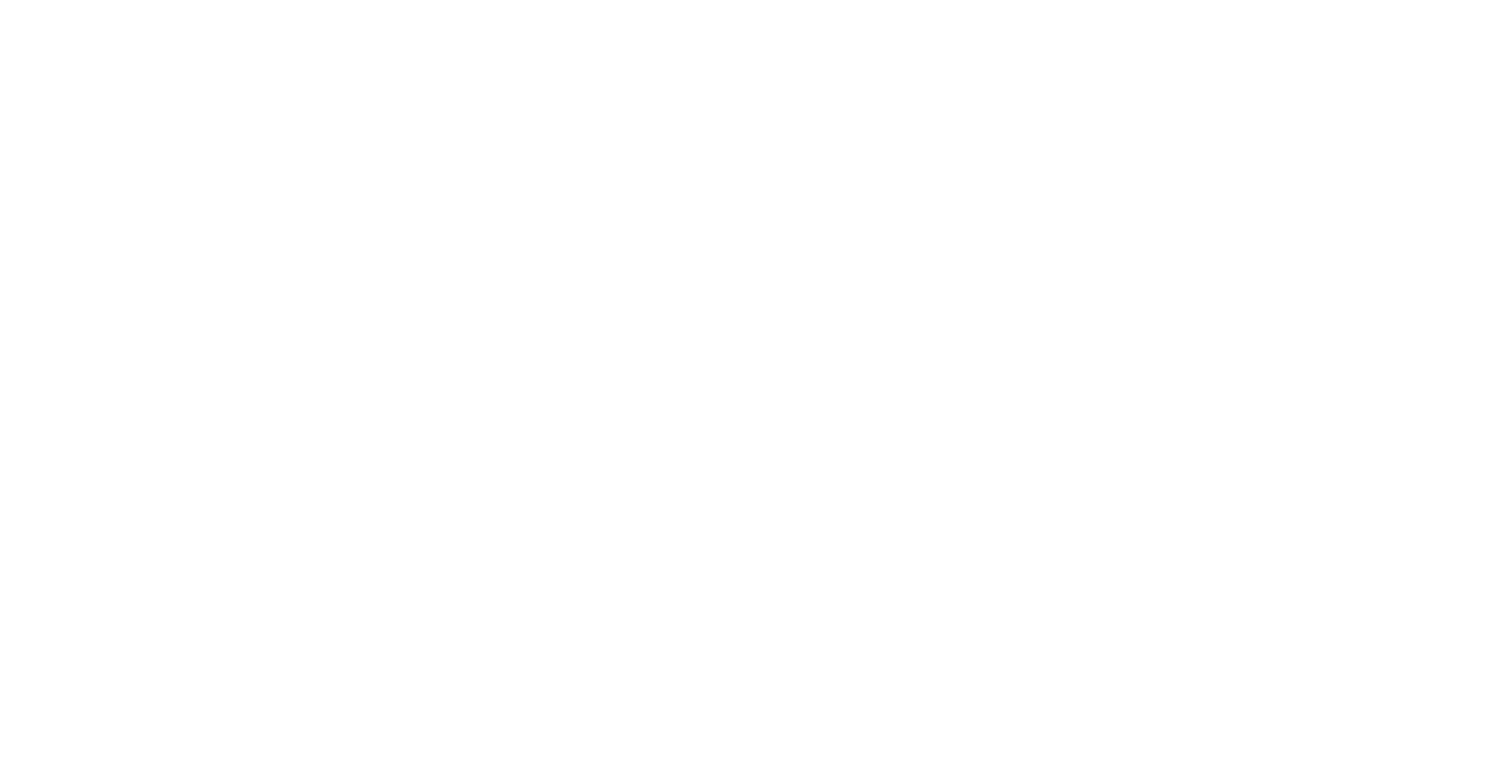 scroll, scrollTop: 0, scrollLeft: 0, axis: both 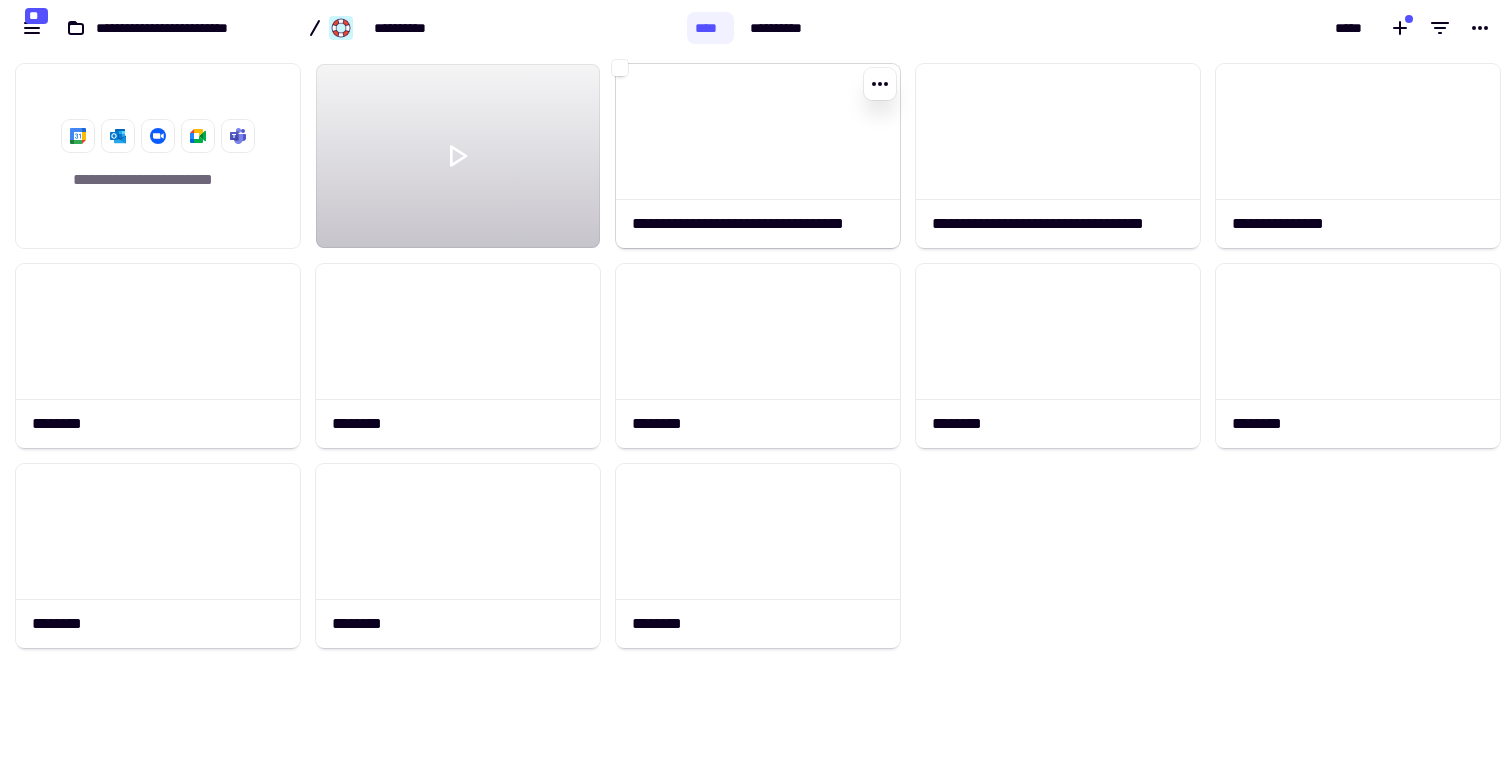 click 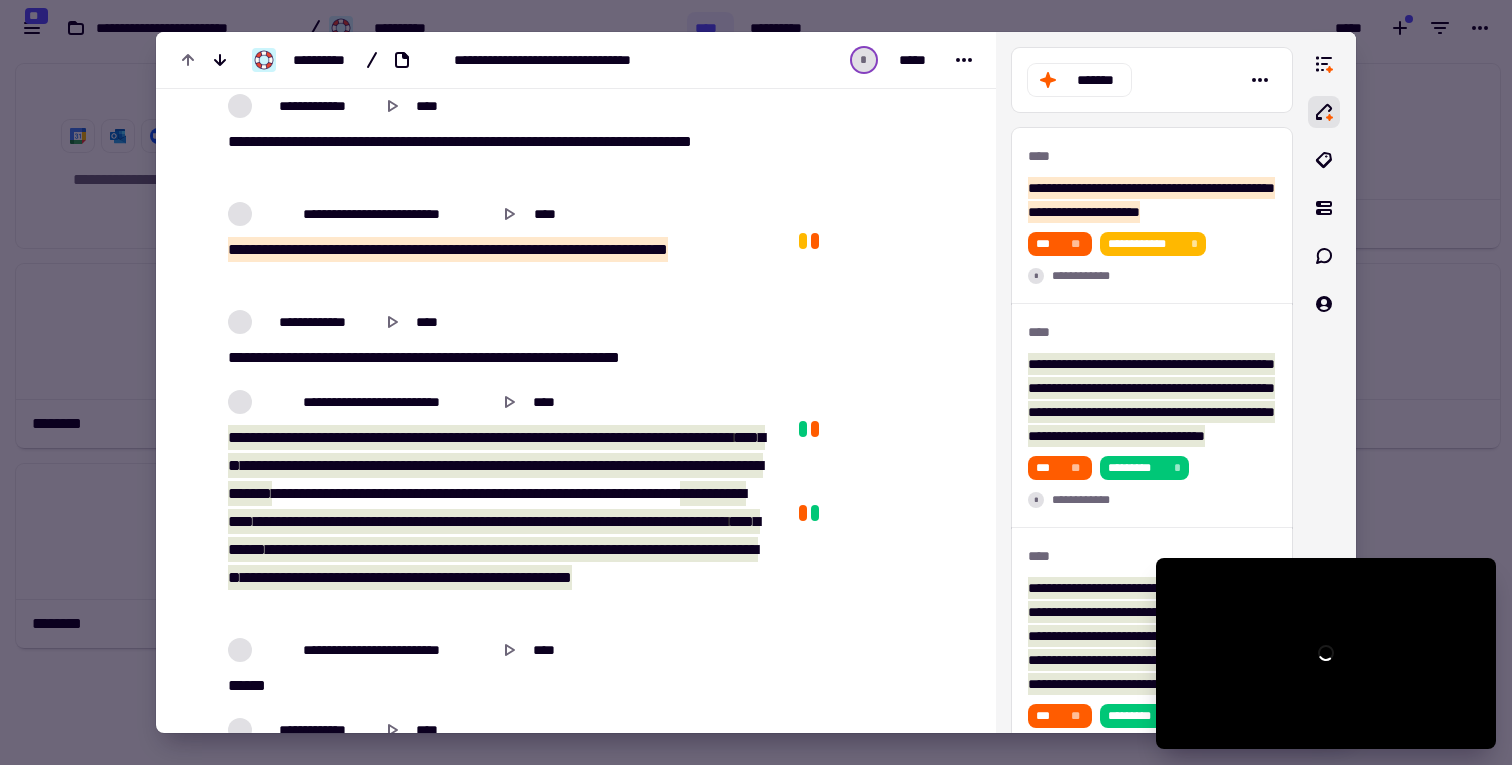 scroll, scrollTop: 558, scrollLeft: 0, axis: vertical 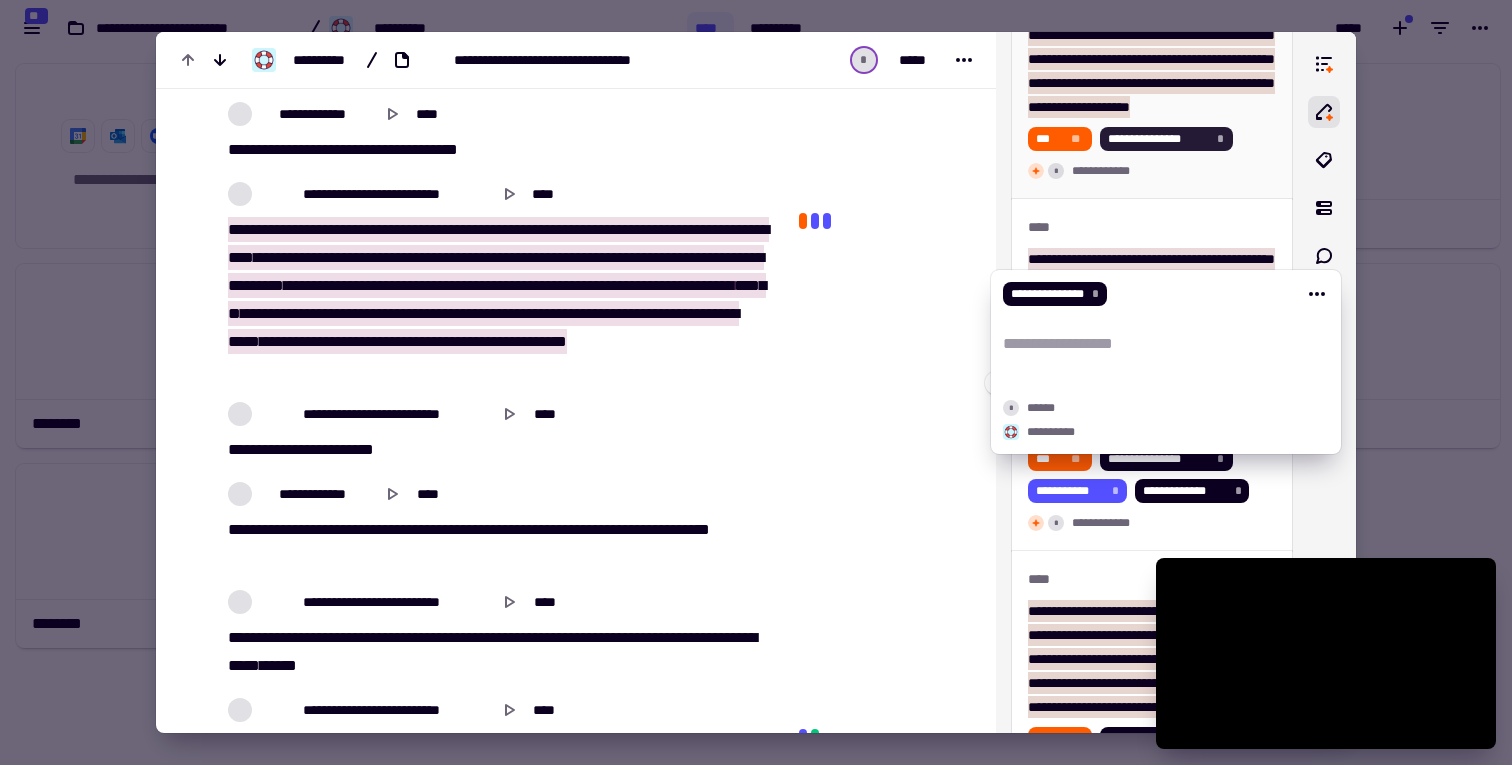 click on "**********" at bounding box center [1158, 139] 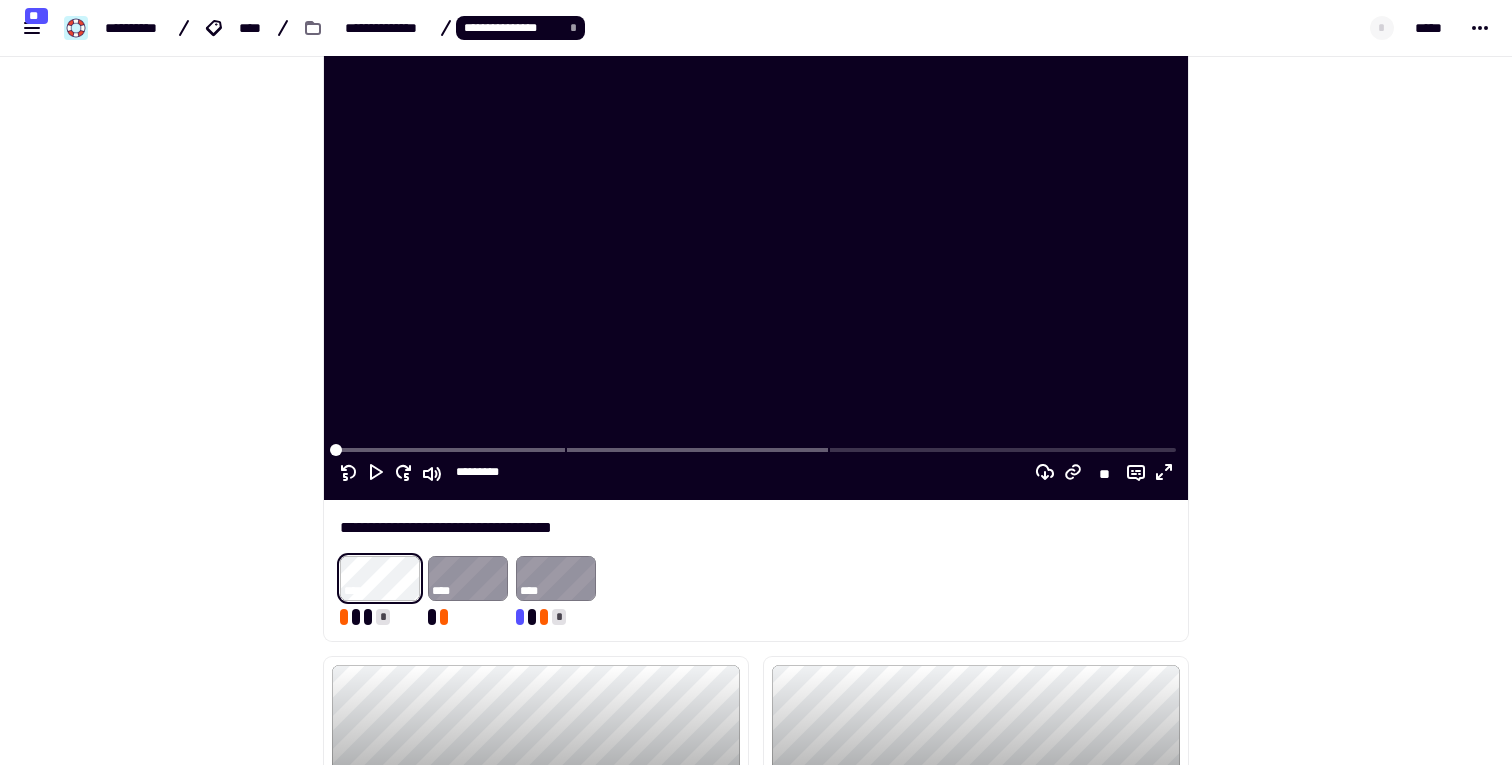 scroll, scrollTop: 34, scrollLeft: 0, axis: vertical 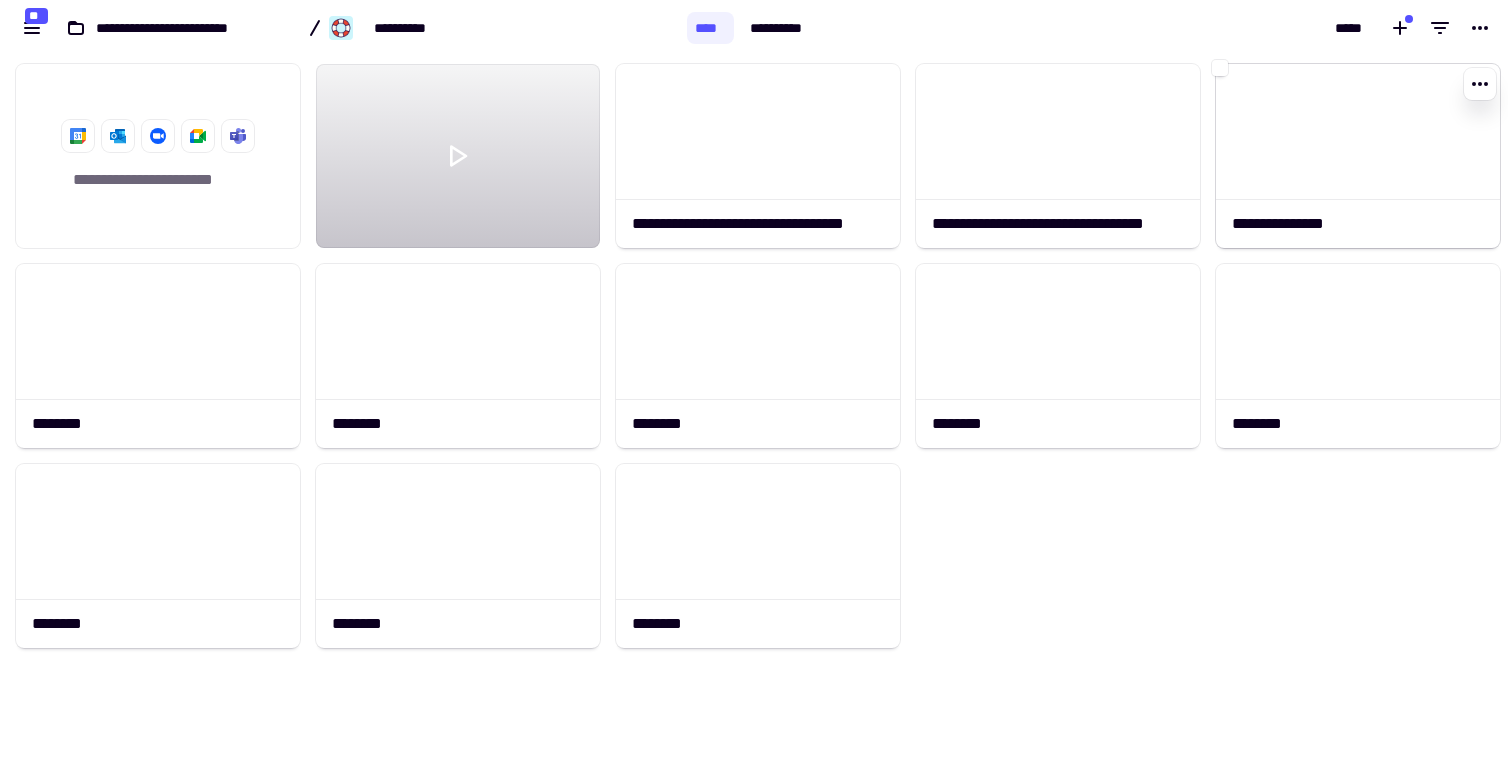 click 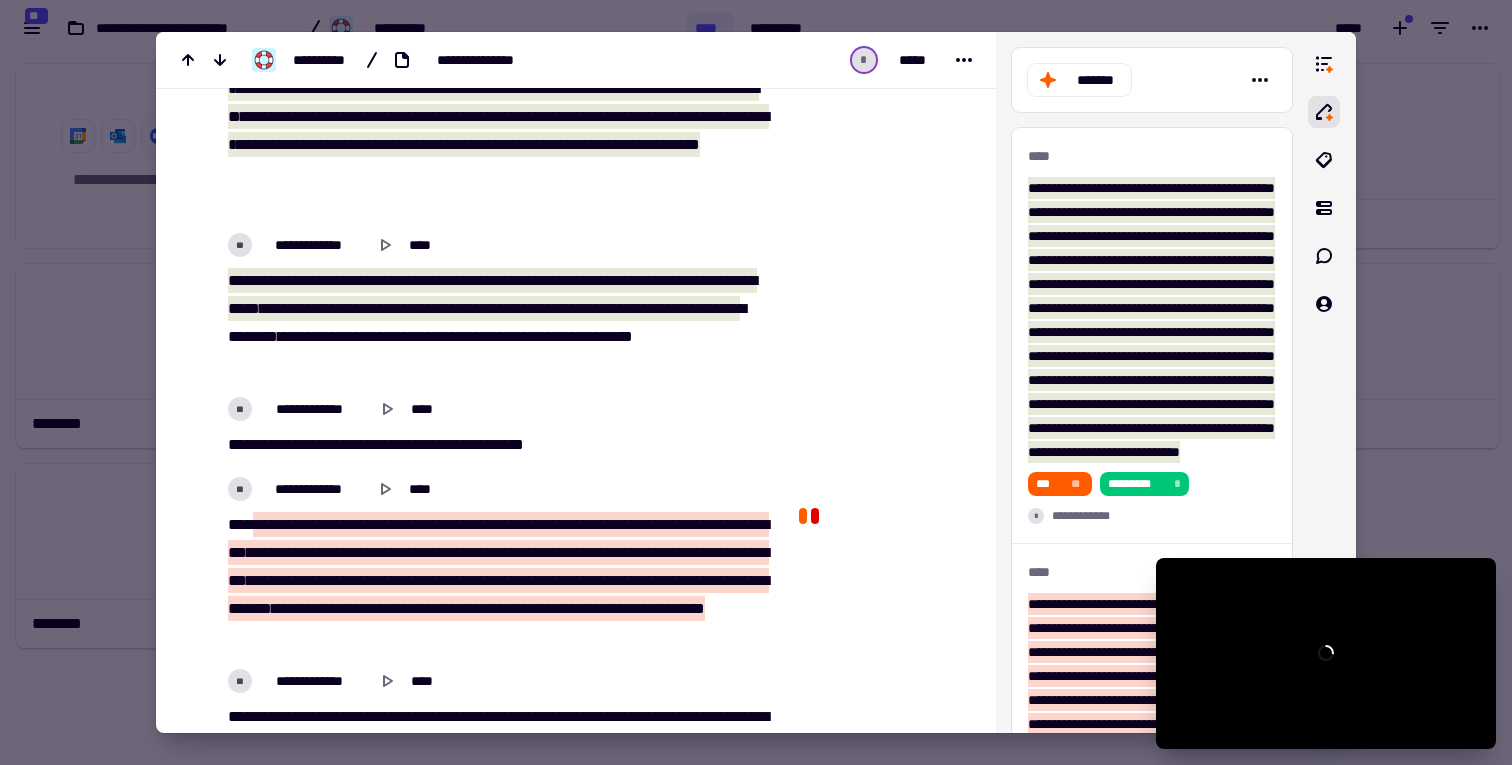 scroll, scrollTop: 835, scrollLeft: 0, axis: vertical 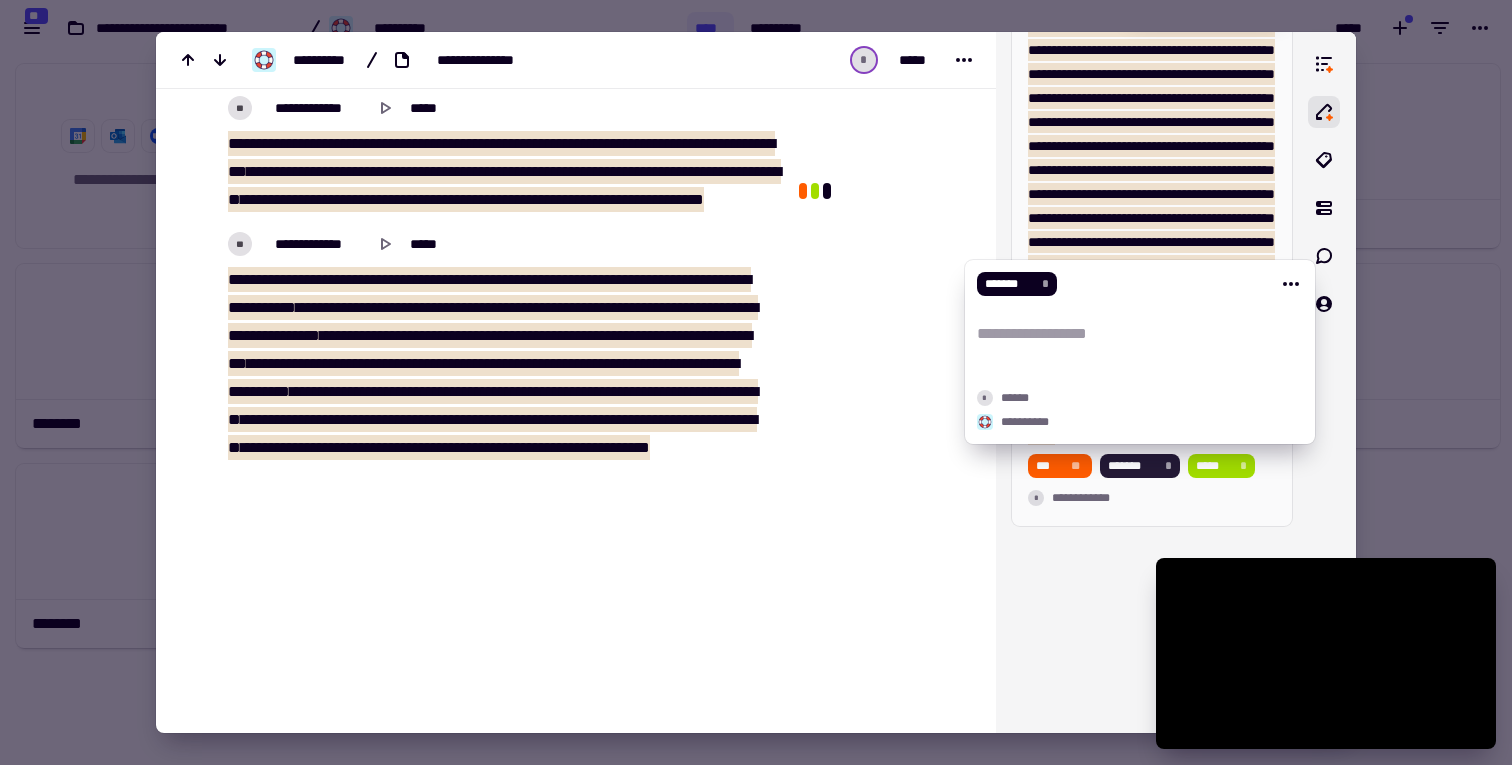 click on "*******" at bounding box center [1132, 466] 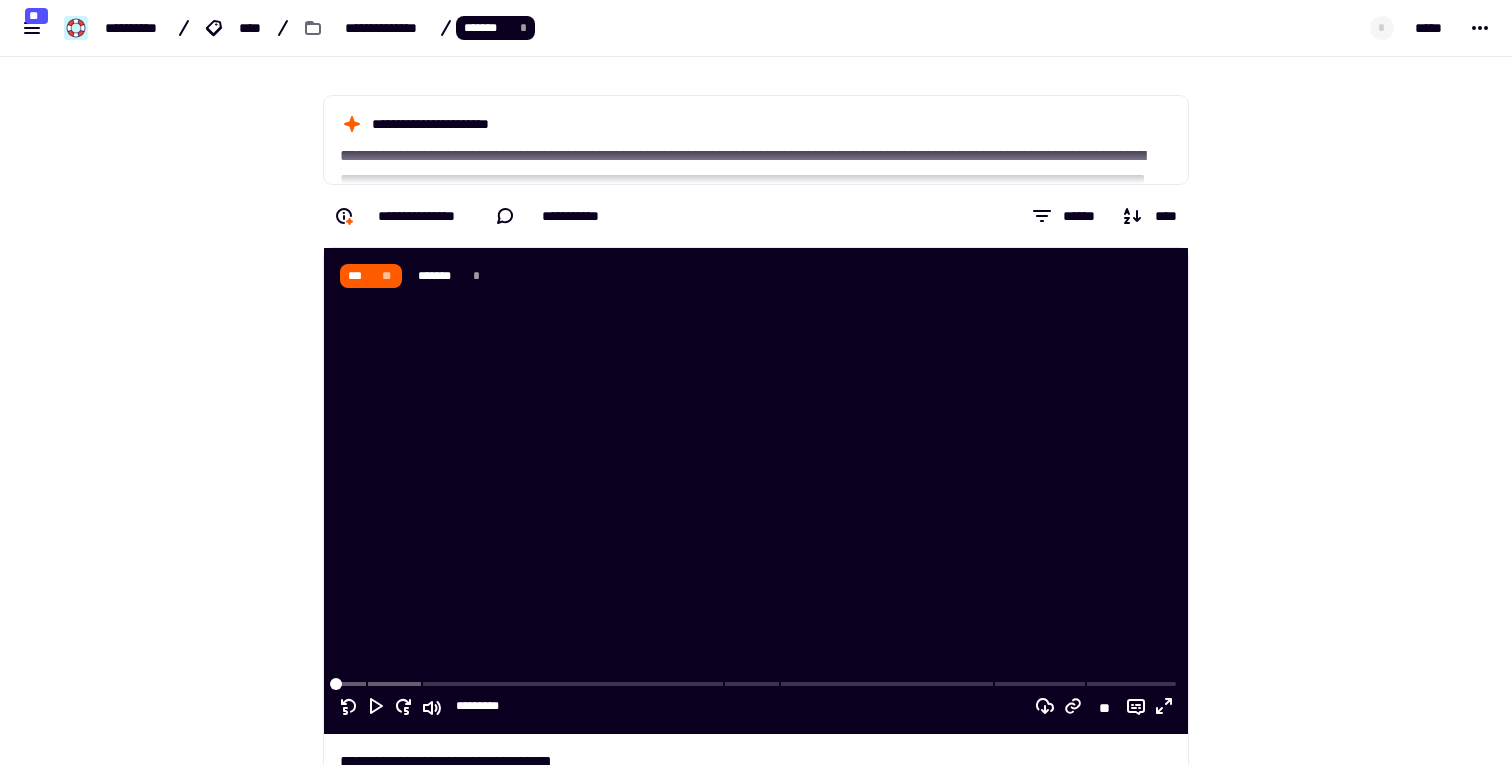 scroll, scrollTop: 0, scrollLeft: 0, axis: both 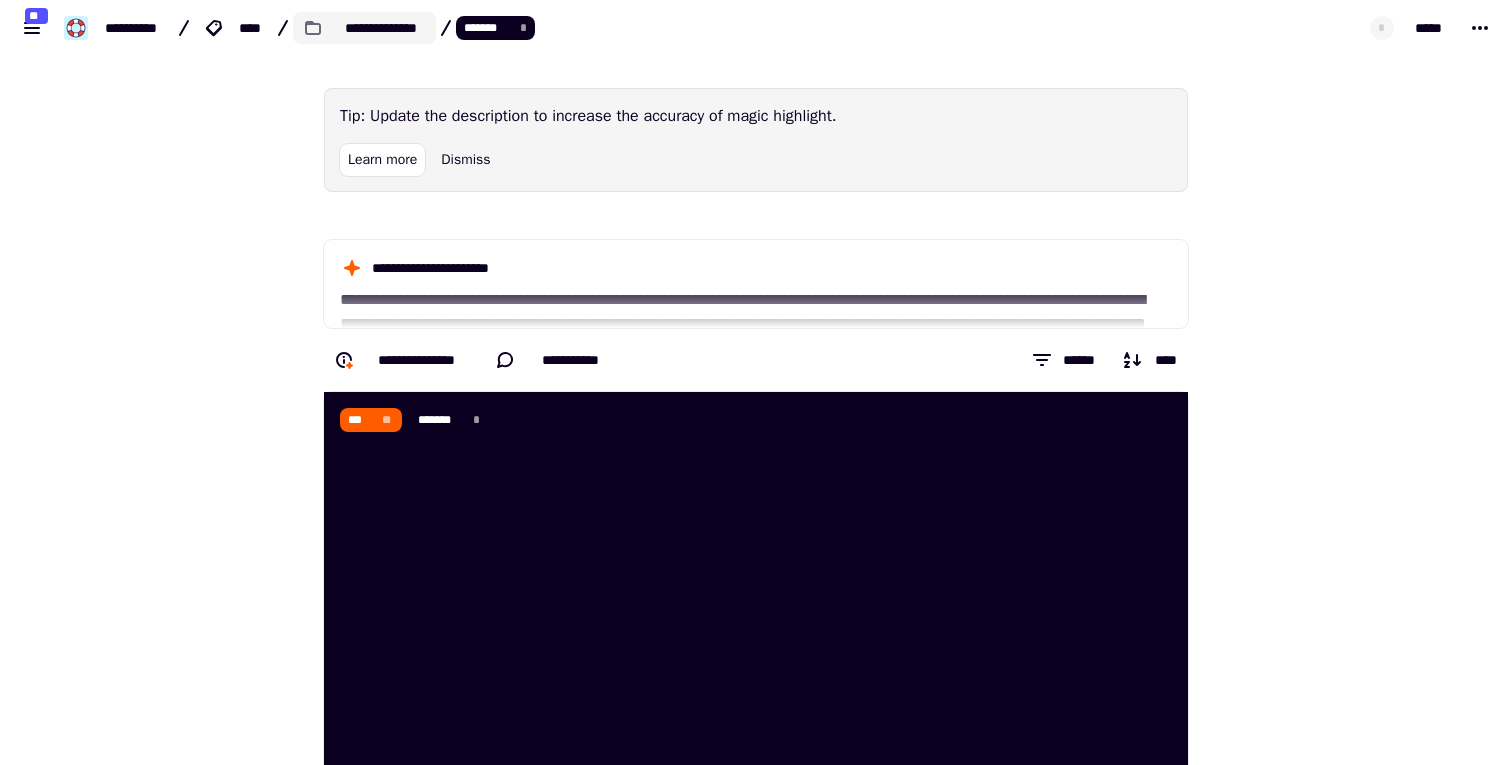 click on "**********" 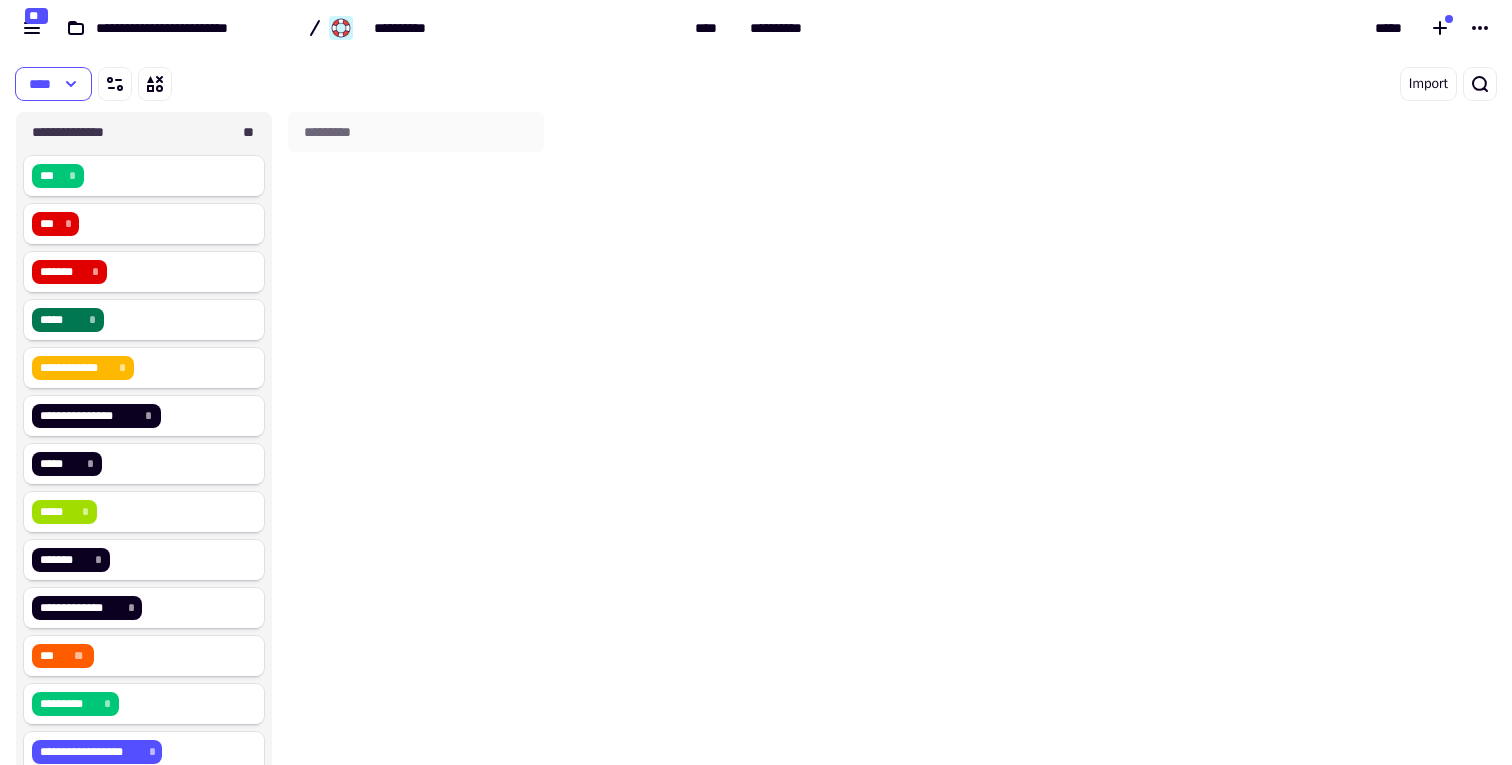 scroll, scrollTop: 16, scrollLeft: 16, axis: both 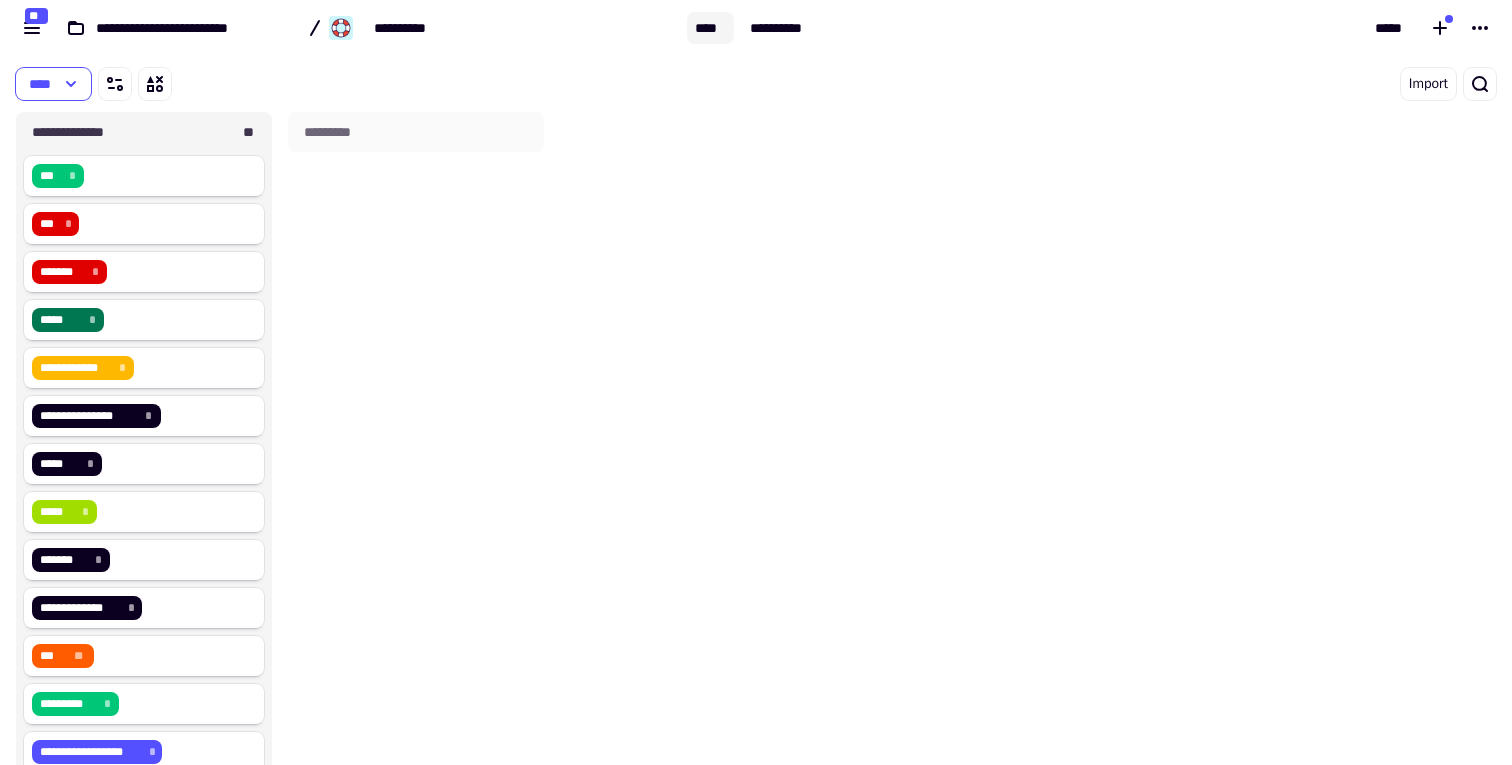 click on "****" 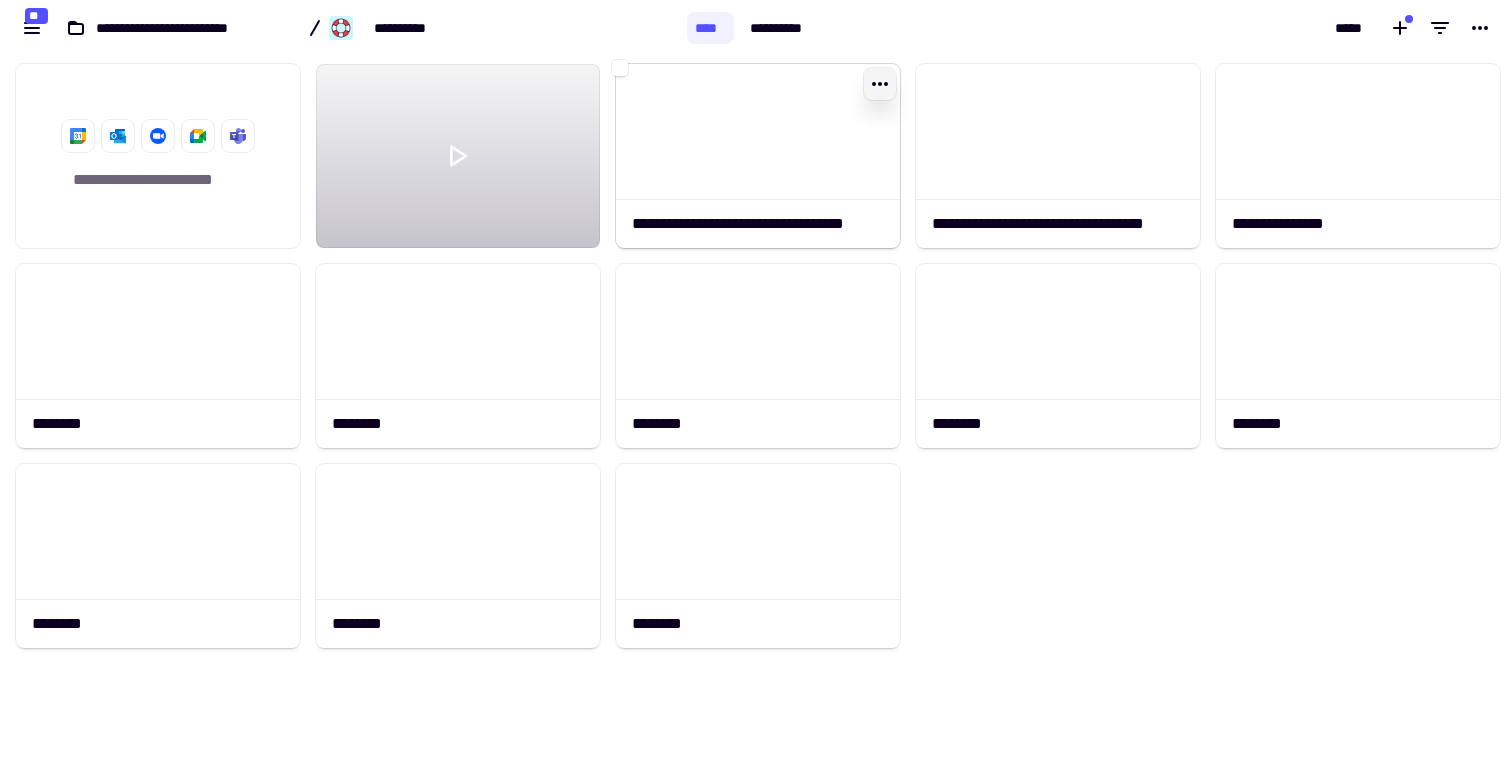 scroll, scrollTop: 16, scrollLeft: 16, axis: both 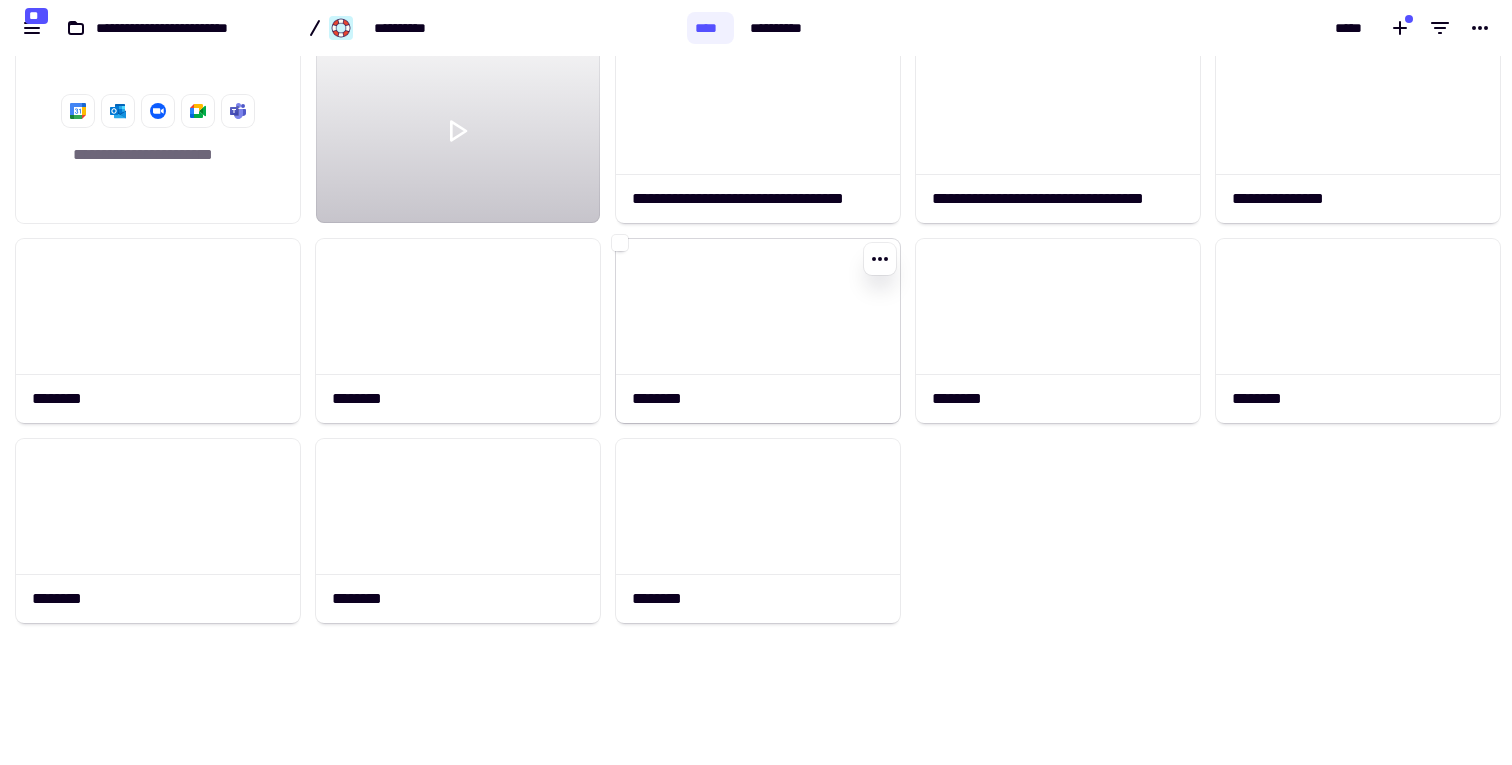 click 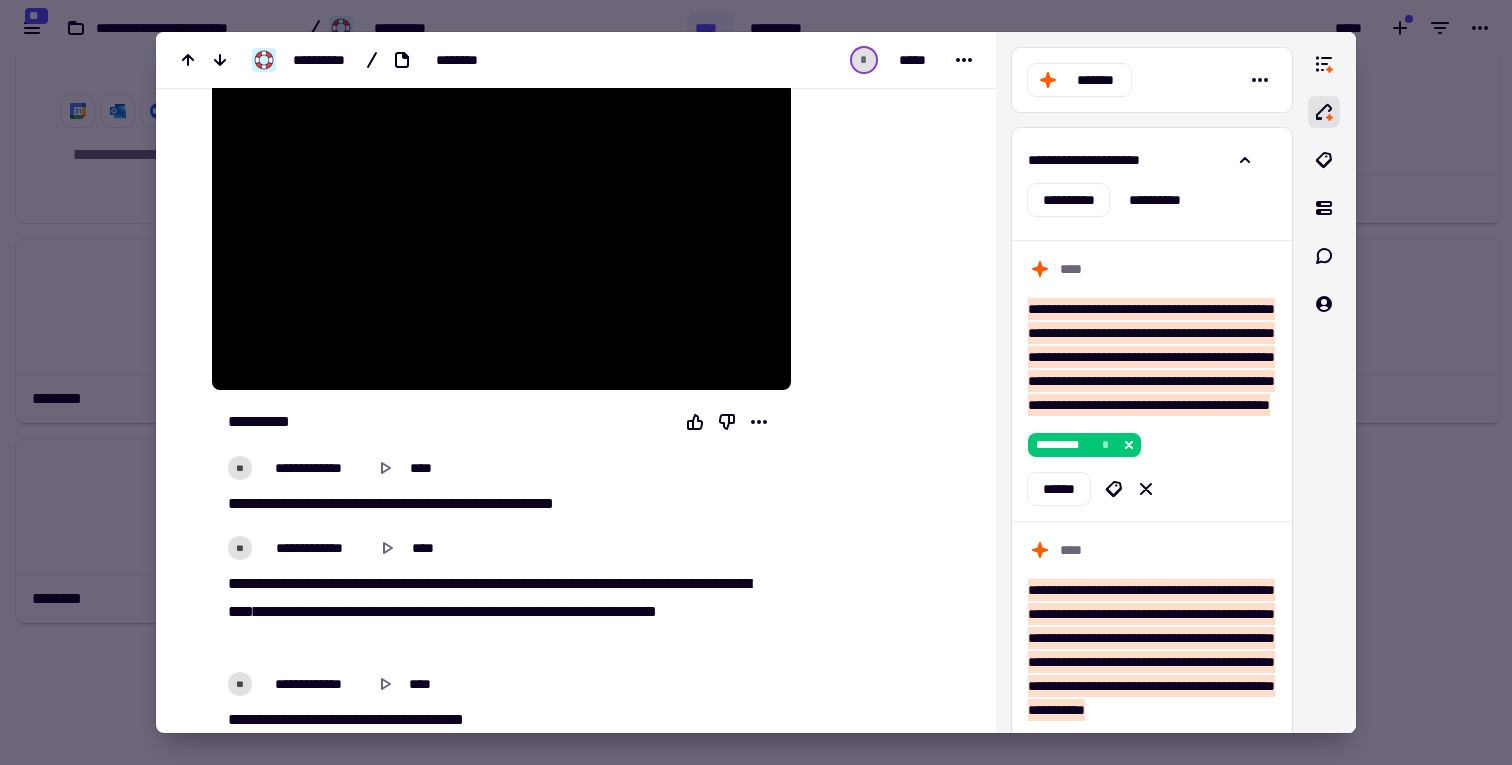 scroll, scrollTop: 204, scrollLeft: 0, axis: vertical 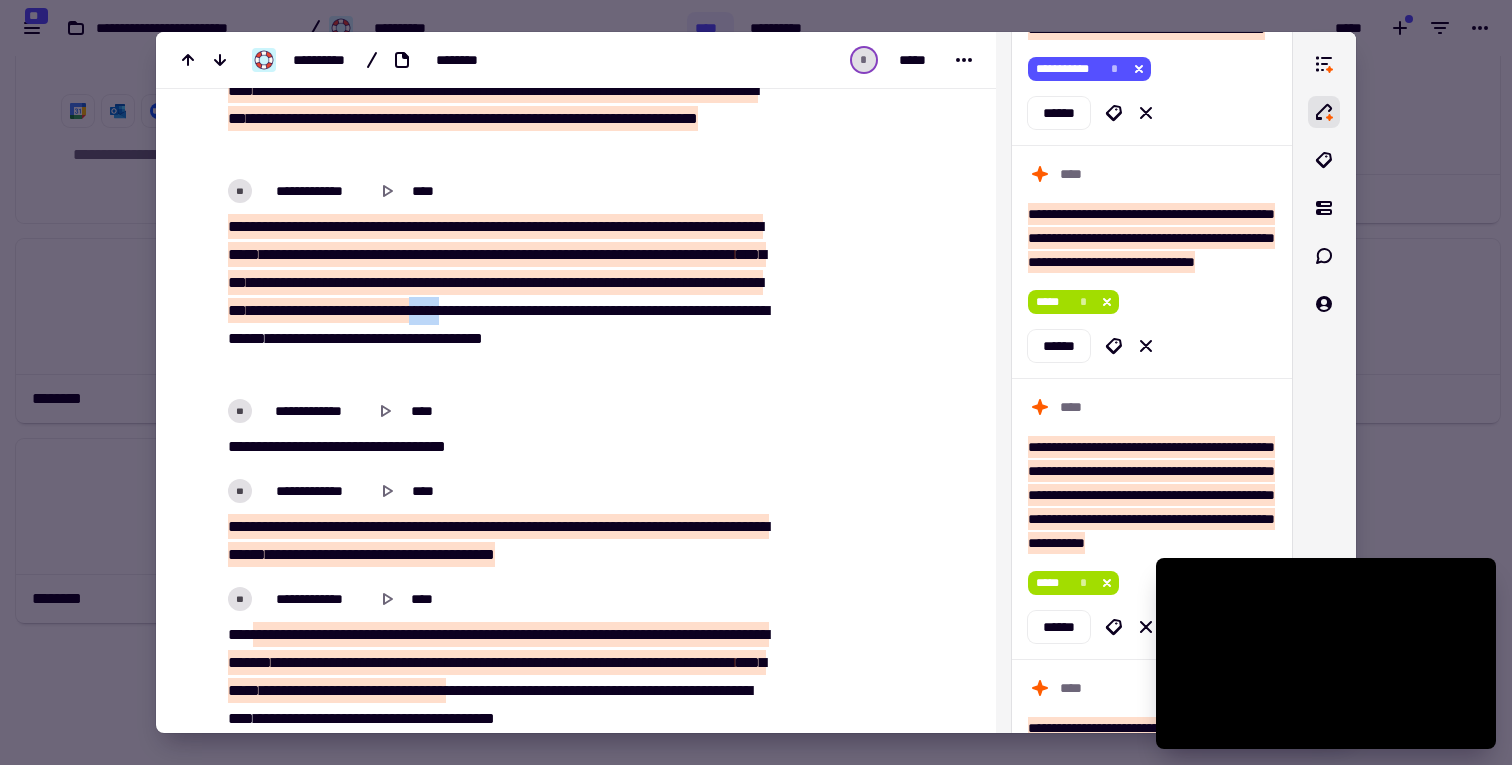 drag, startPoint x: 261, startPoint y: 333, endPoint x: 299, endPoint y: 335, distance: 38.052597 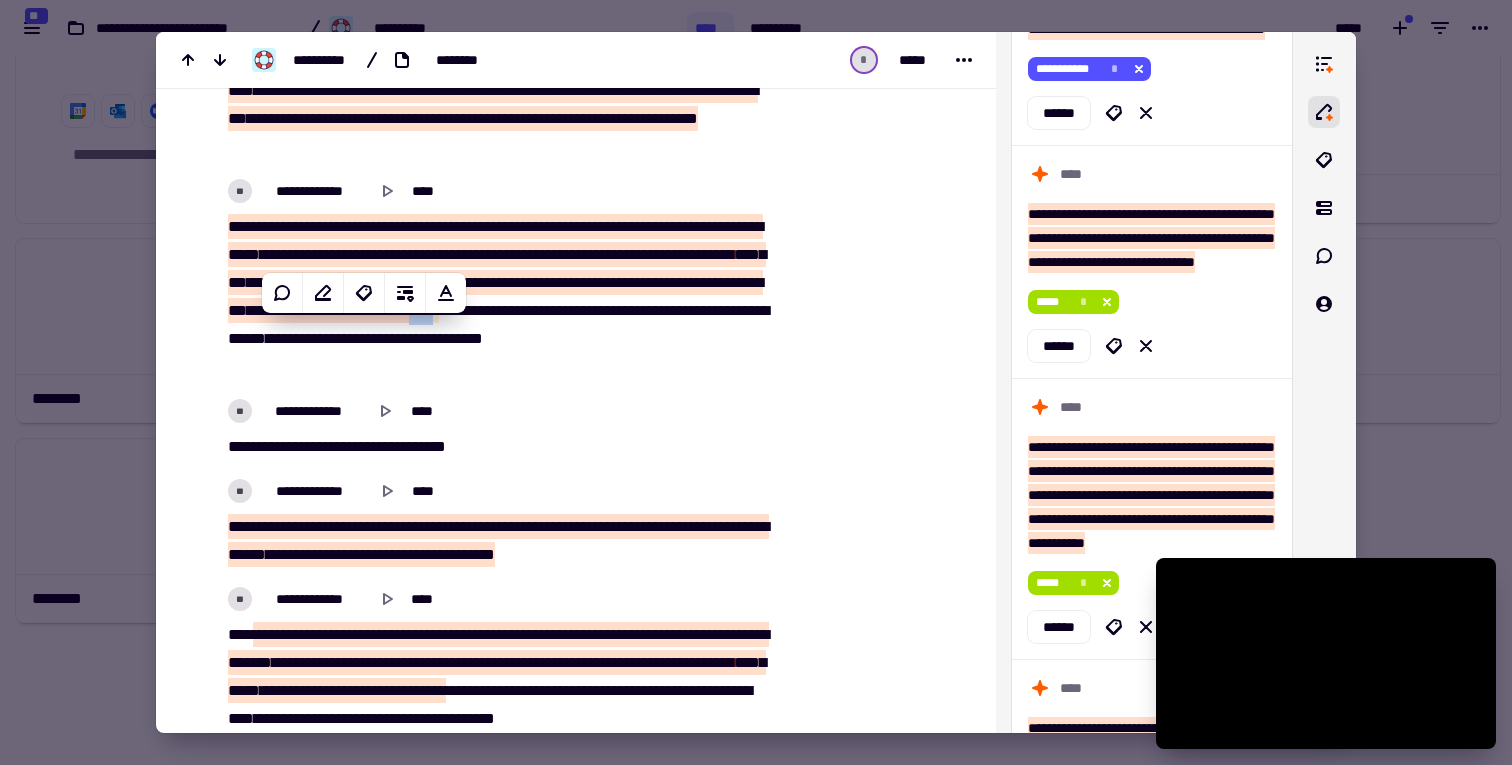 click 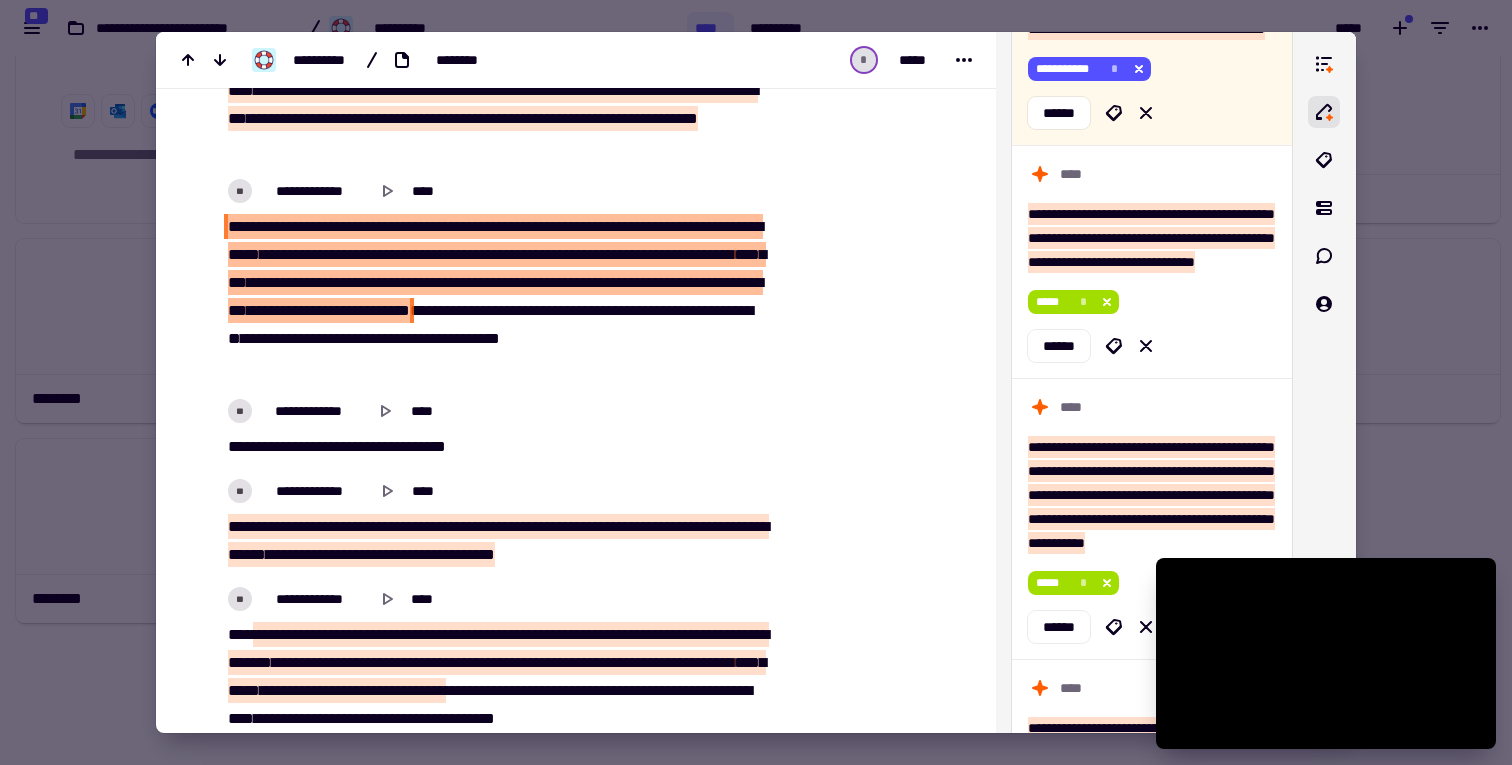 click on "****" at bounding box center [451, 282] 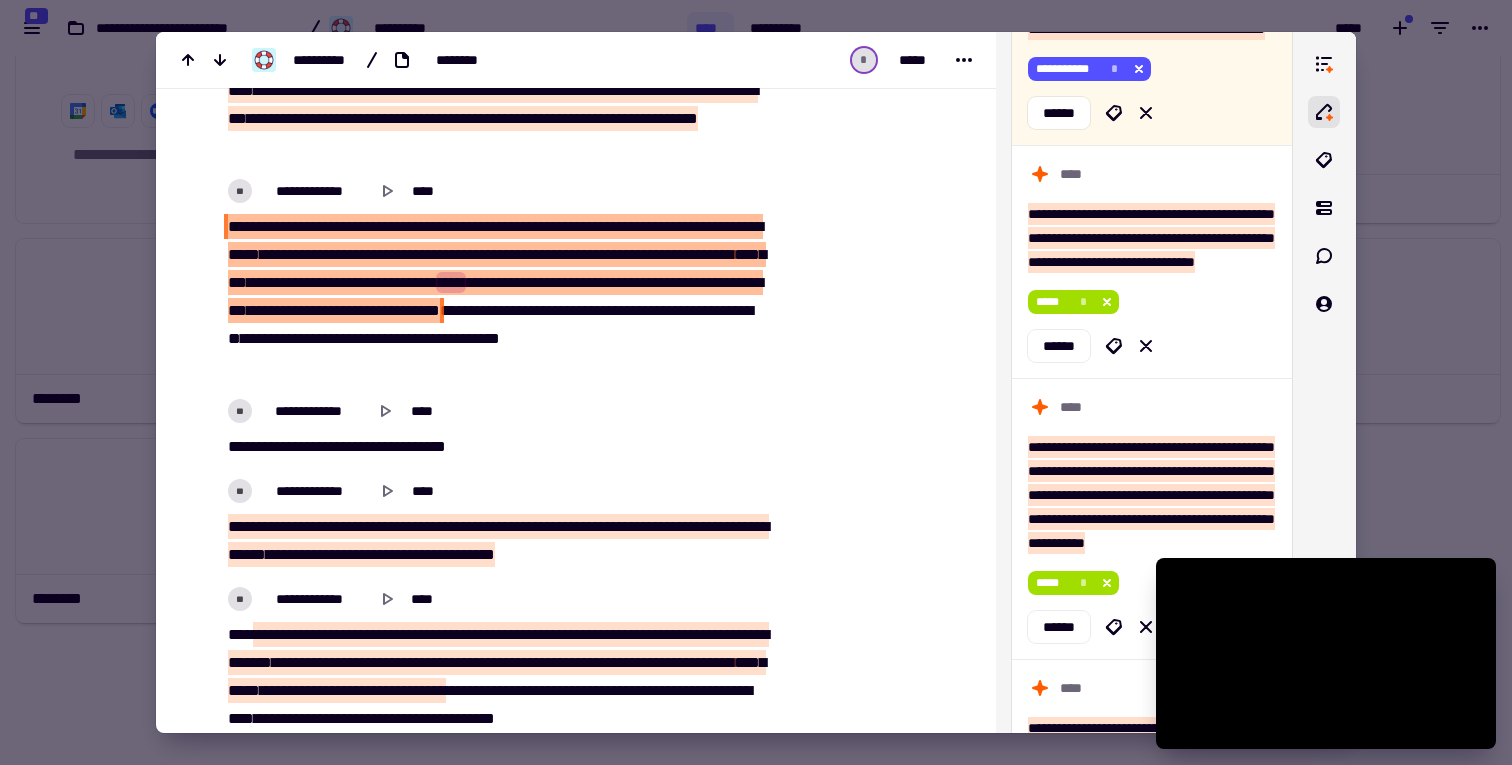 drag, startPoint x: 266, startPoint y: 332, endPoint x: 298, endPoint y: 333, distance: 32.01562 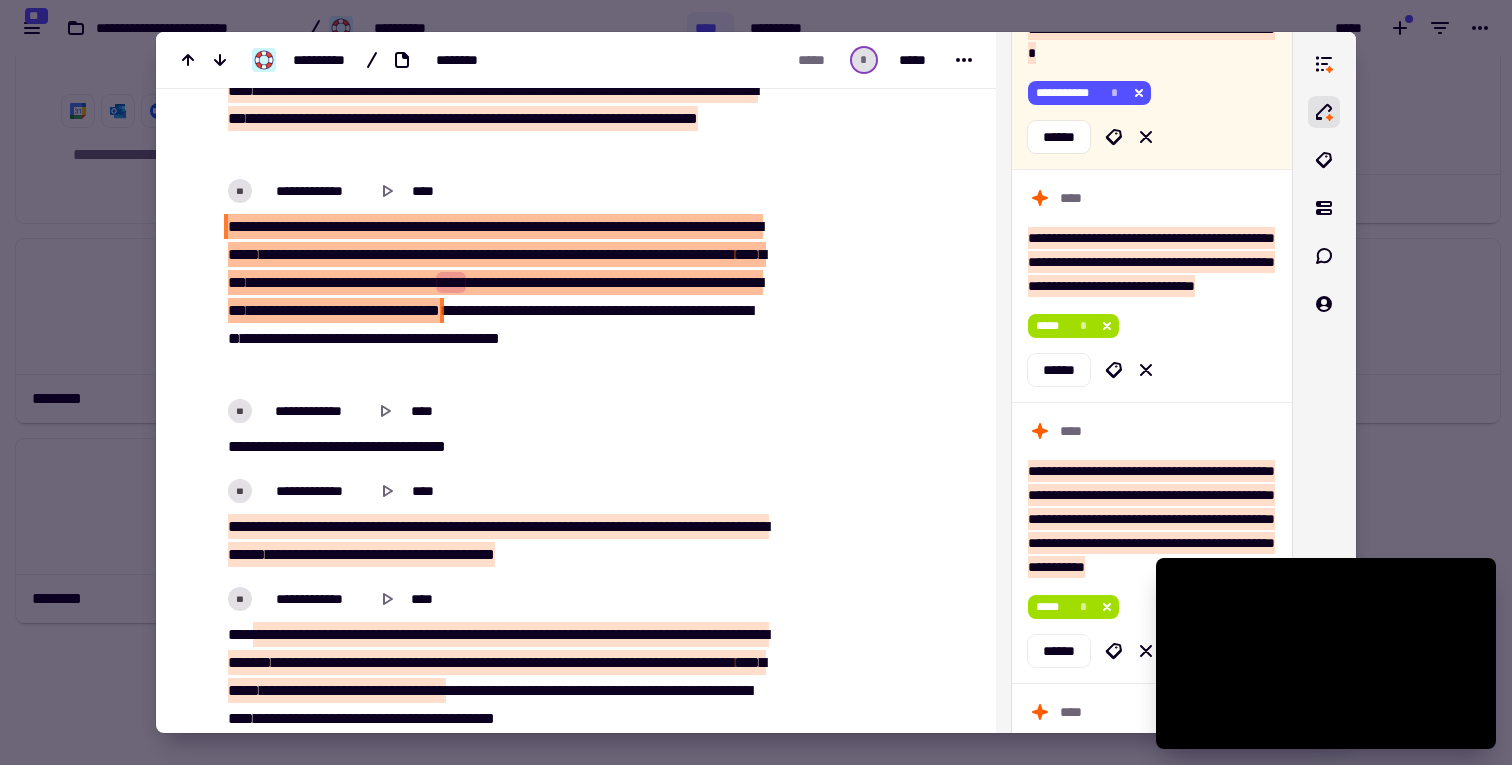 click on "**********" at bounding box center [501, 411] 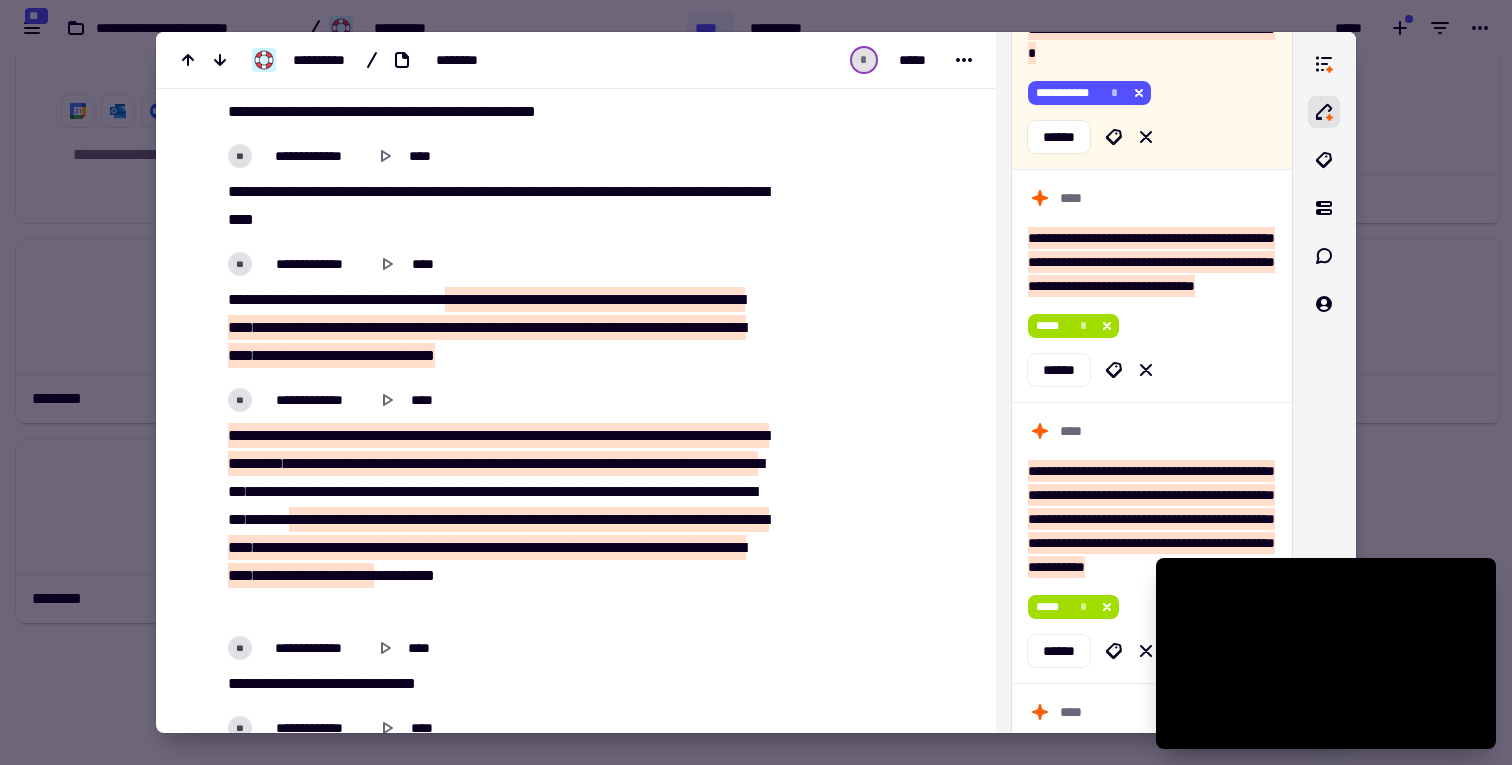 scroll, scrollTop: 4579, scrollLeft: 0, axis: vertical 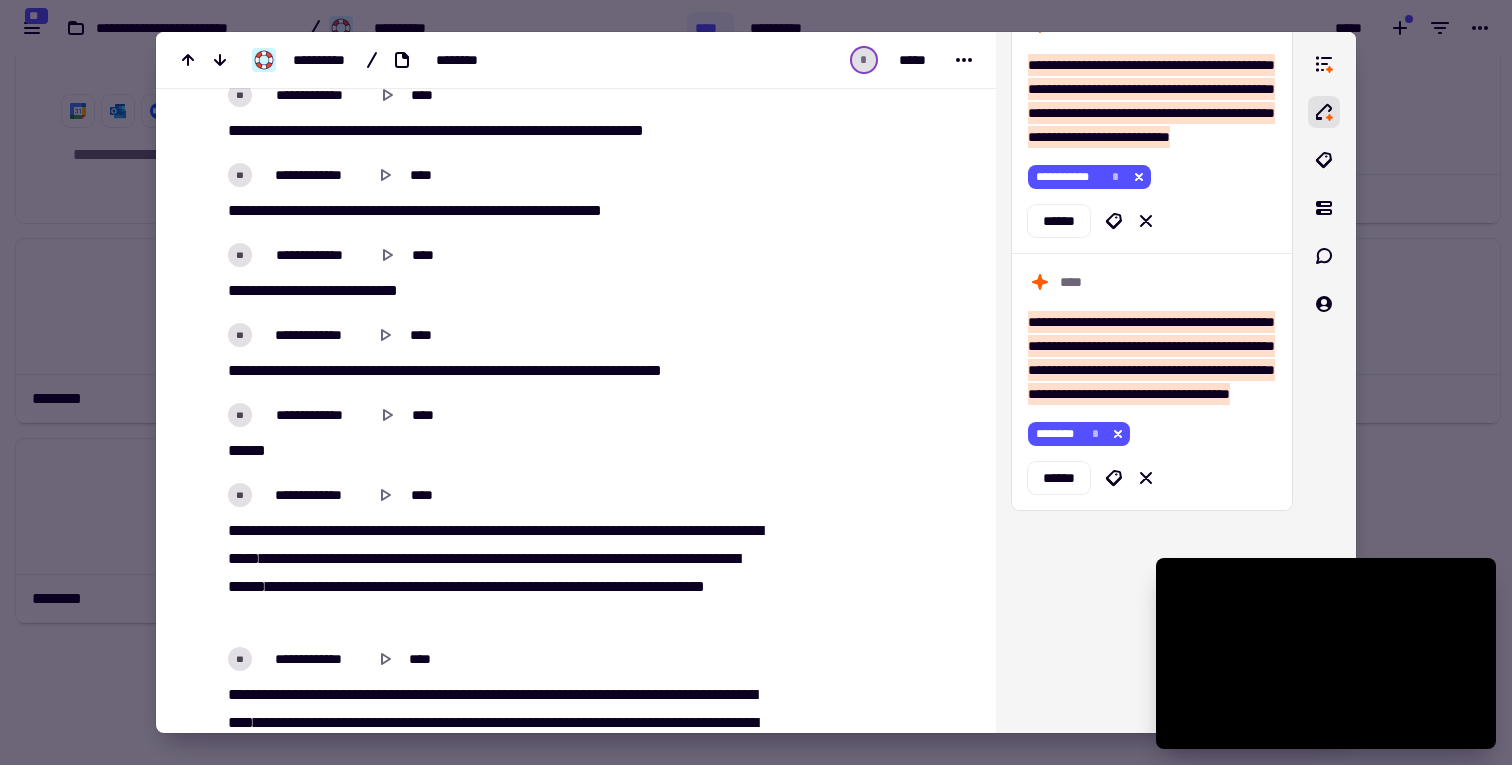 click at bounding box center (756, 382) 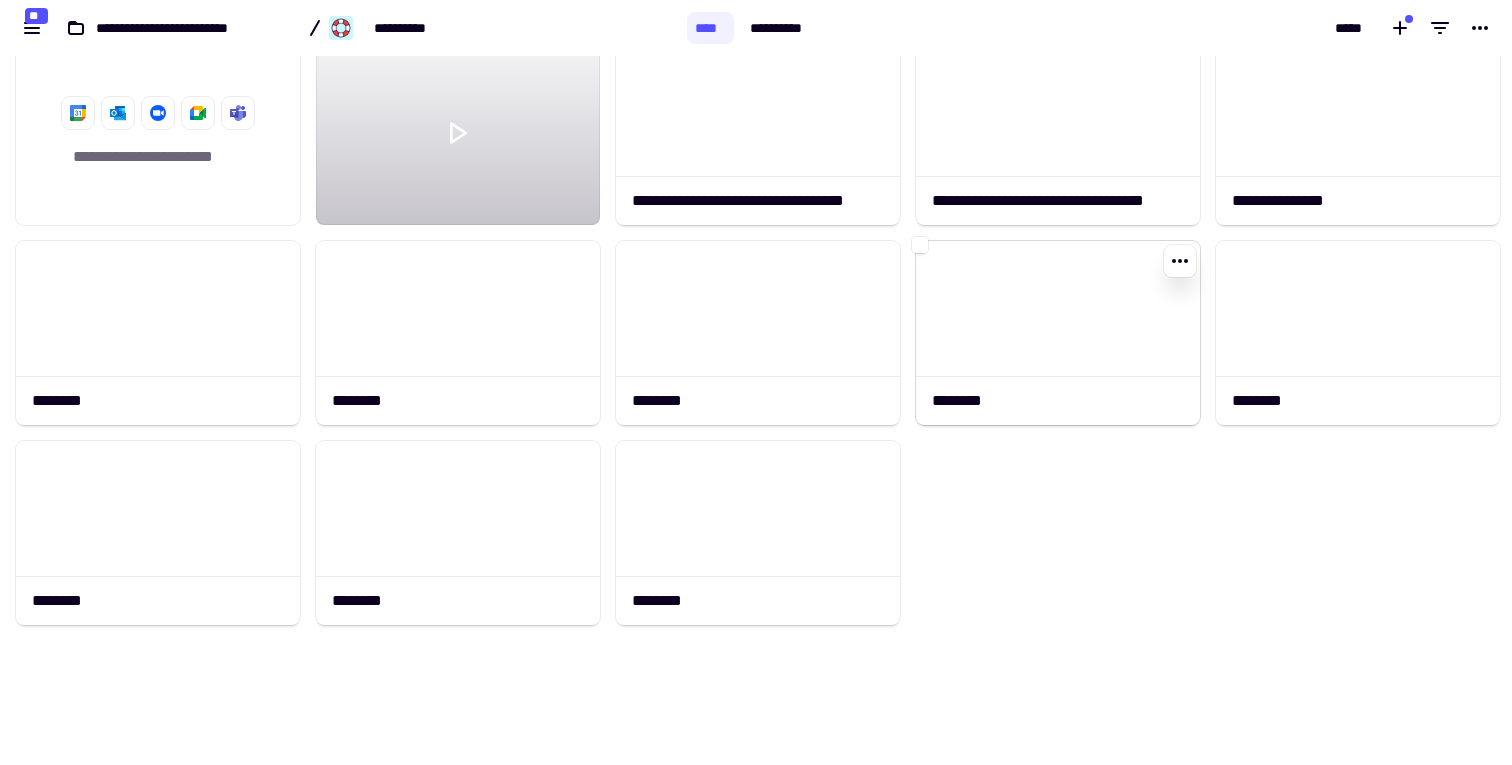 scroll, scrollTop: 25, scrollLeft: 0, axis: vertical 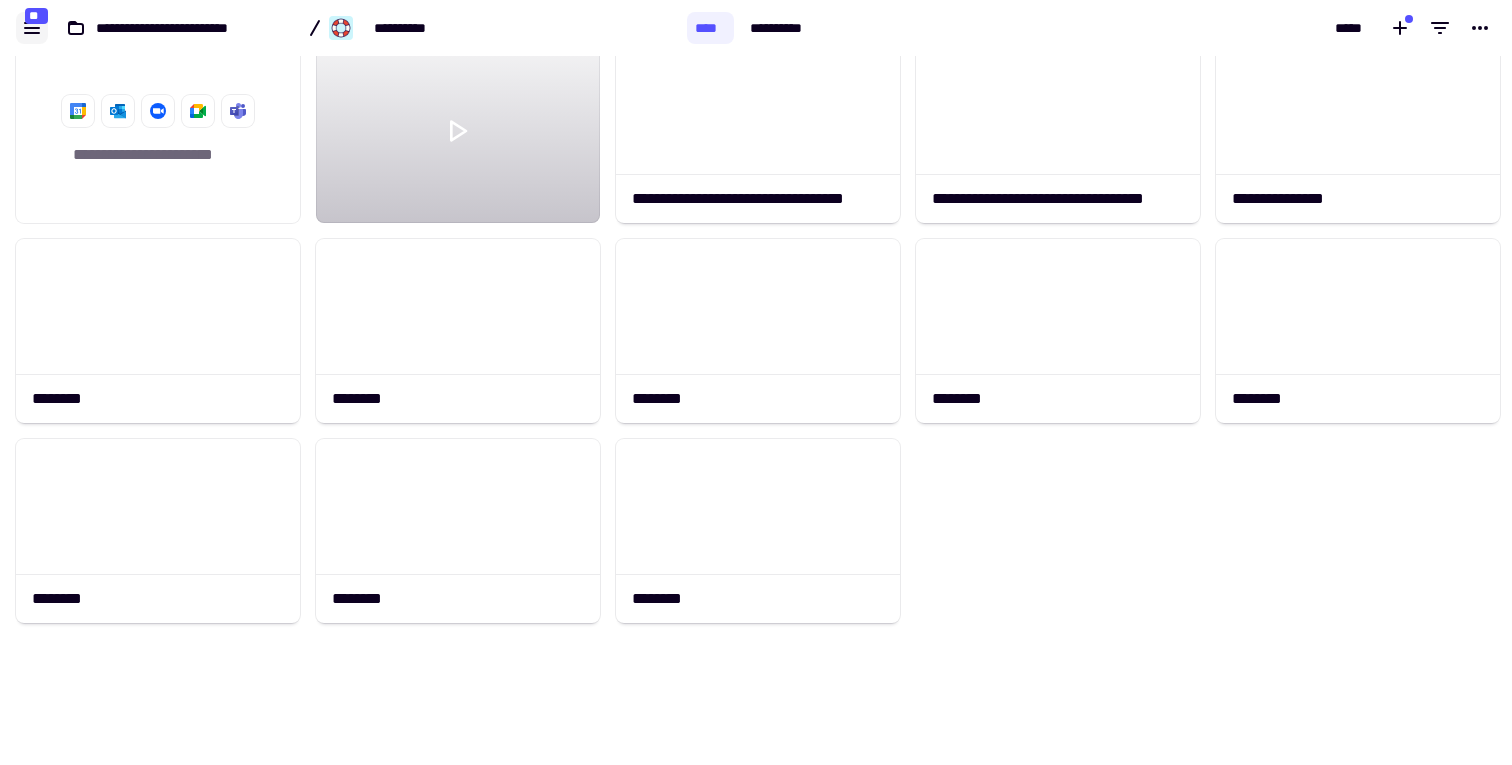 click 